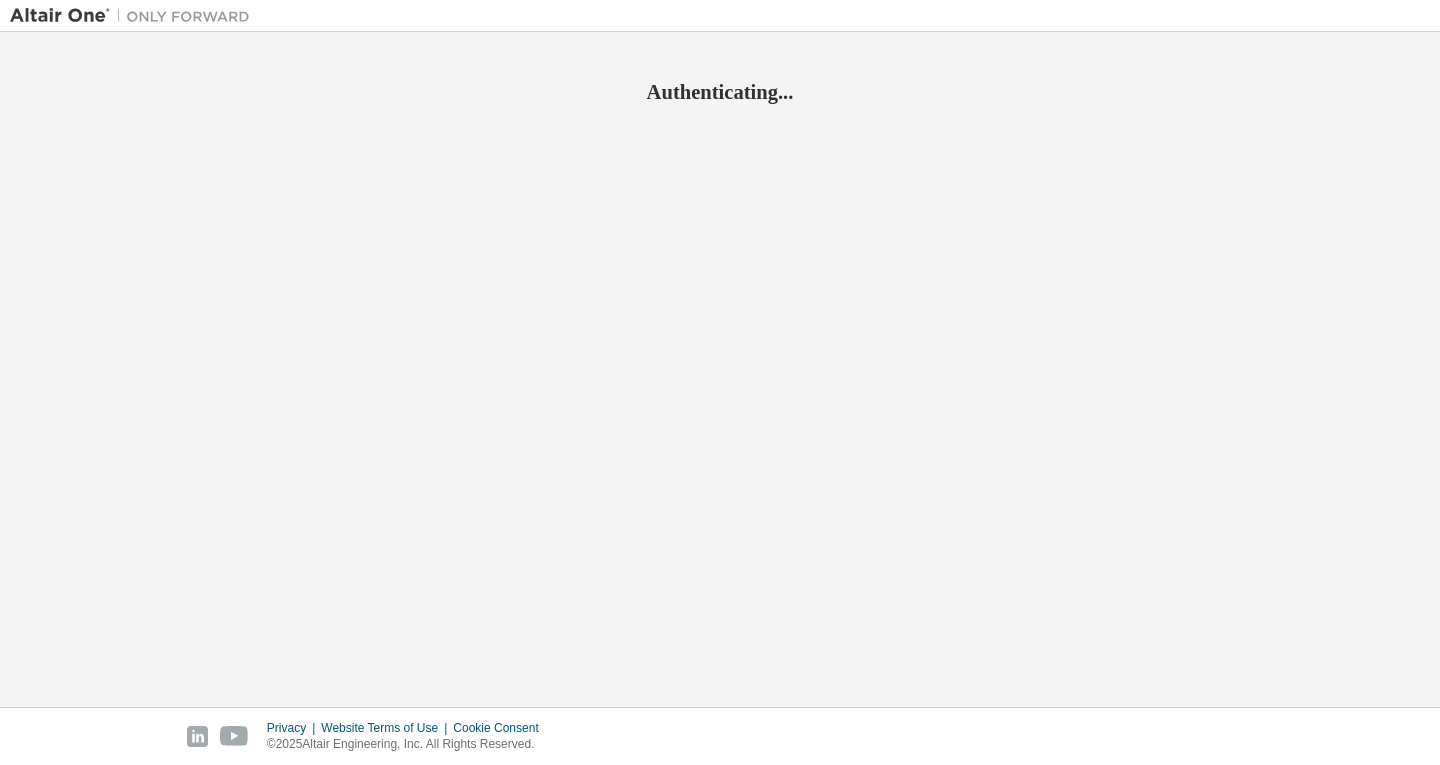 scroll, scrollTop: 0, scrollLeft: 0, axis: both 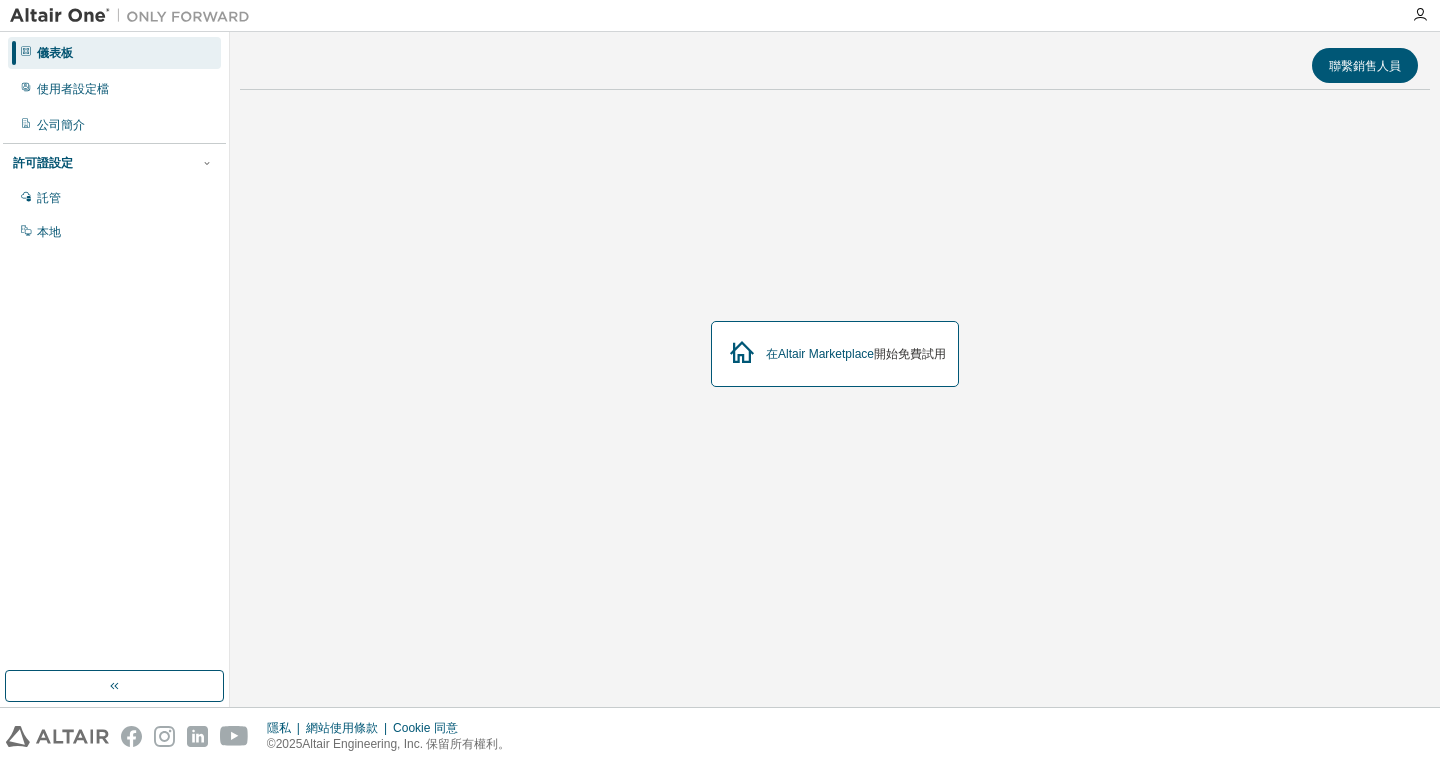 click on "聯繫銷售人員" at bounding box center (835, 65) 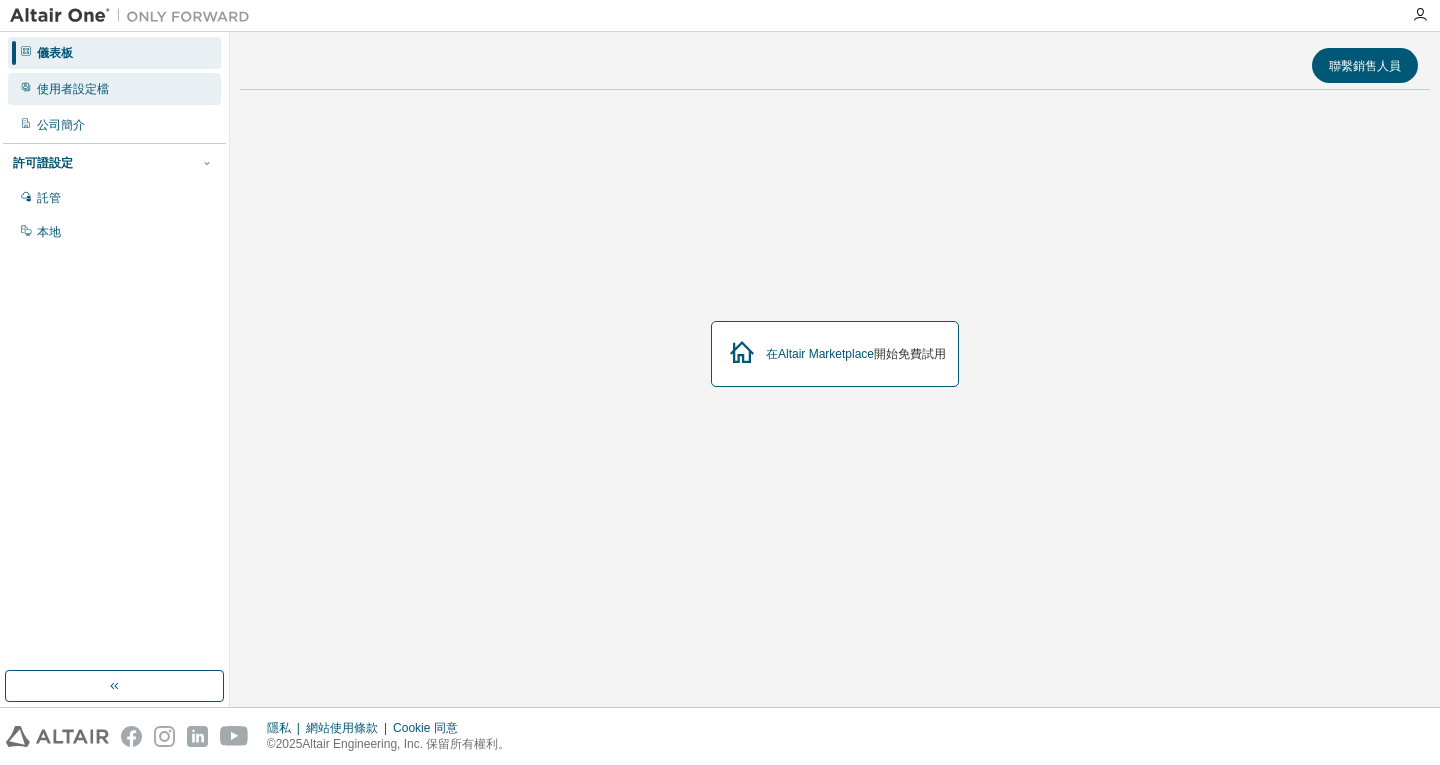 click on "使用者設定檔" at bounding box center [114, 89] 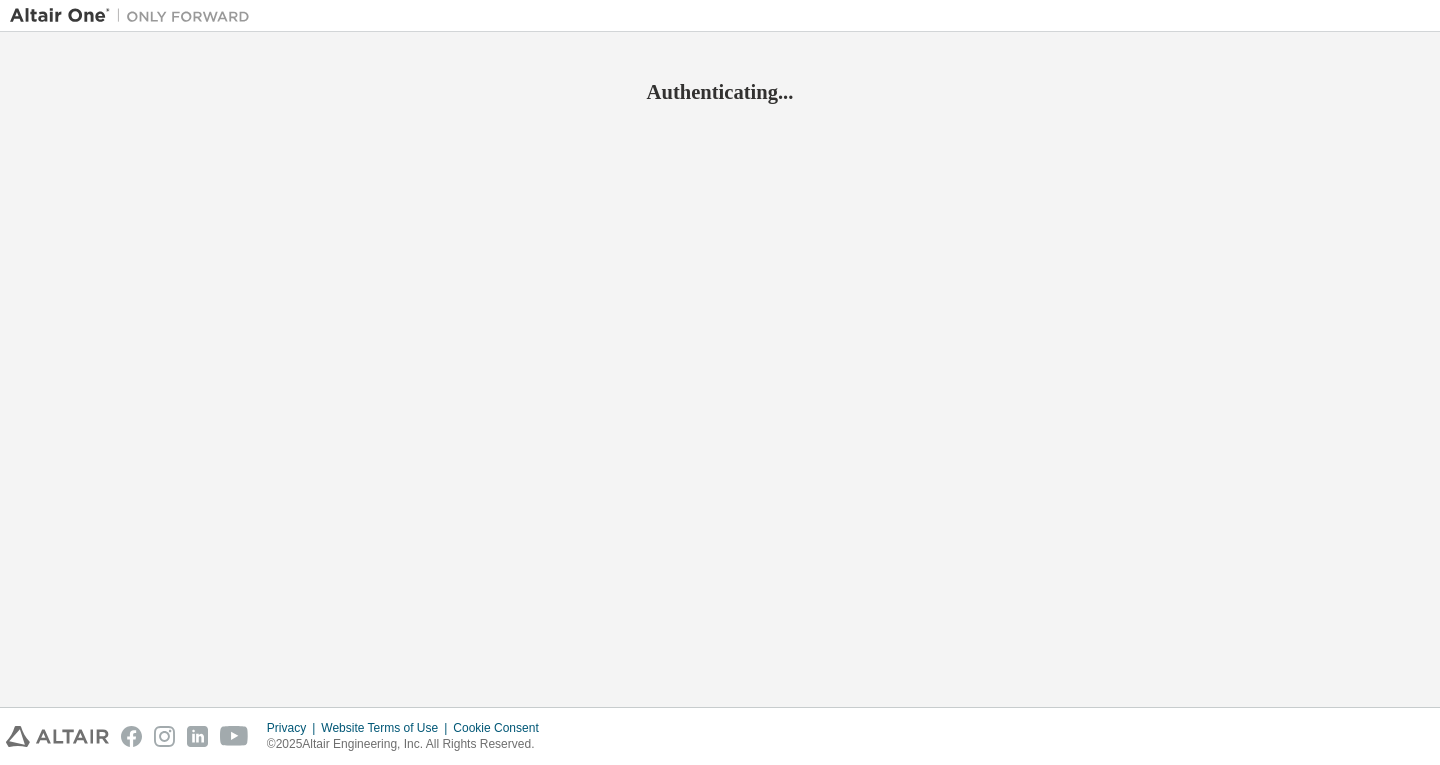 scroll, scrollTop: 0, scrollLeft: 0, axis: both 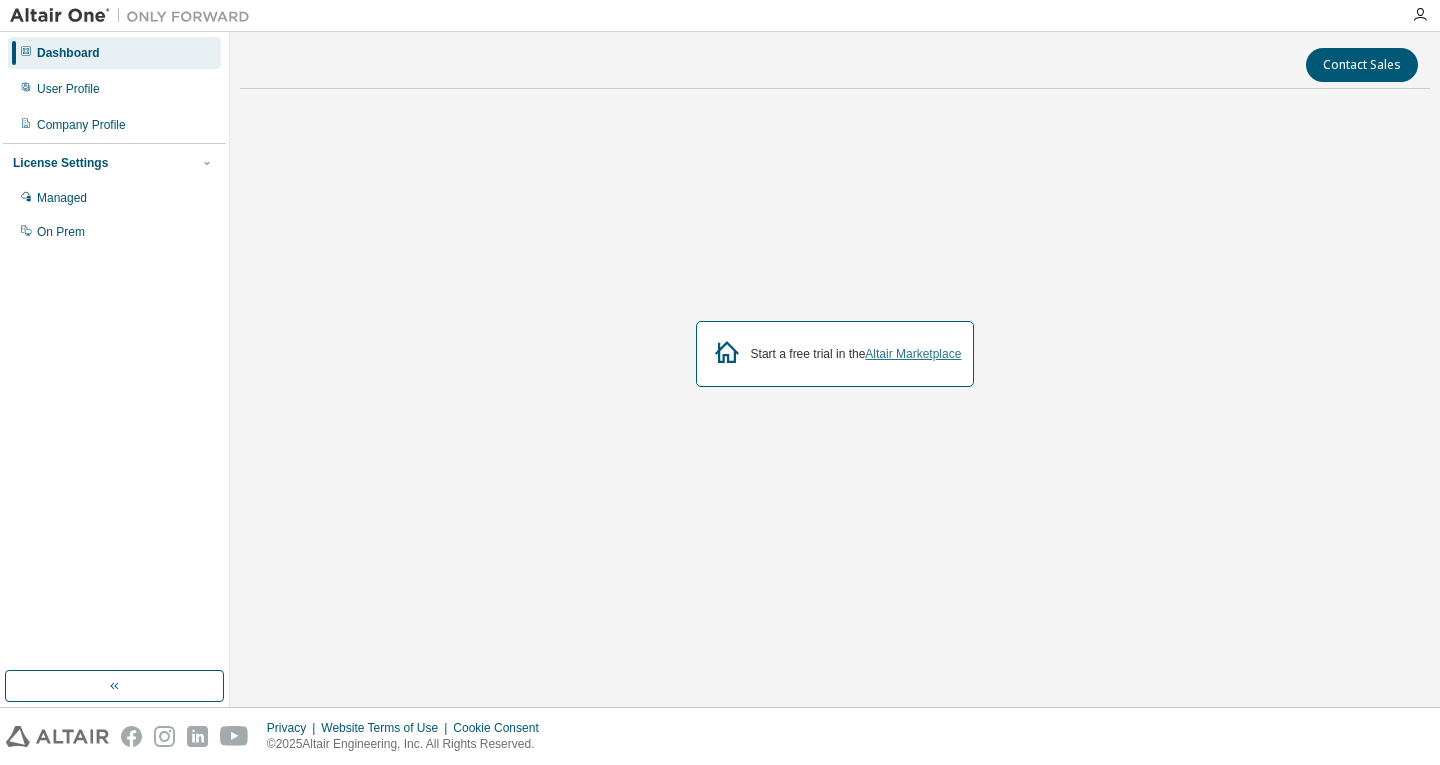 click on "Altair Marketplace" at bounding box center [913, 354] 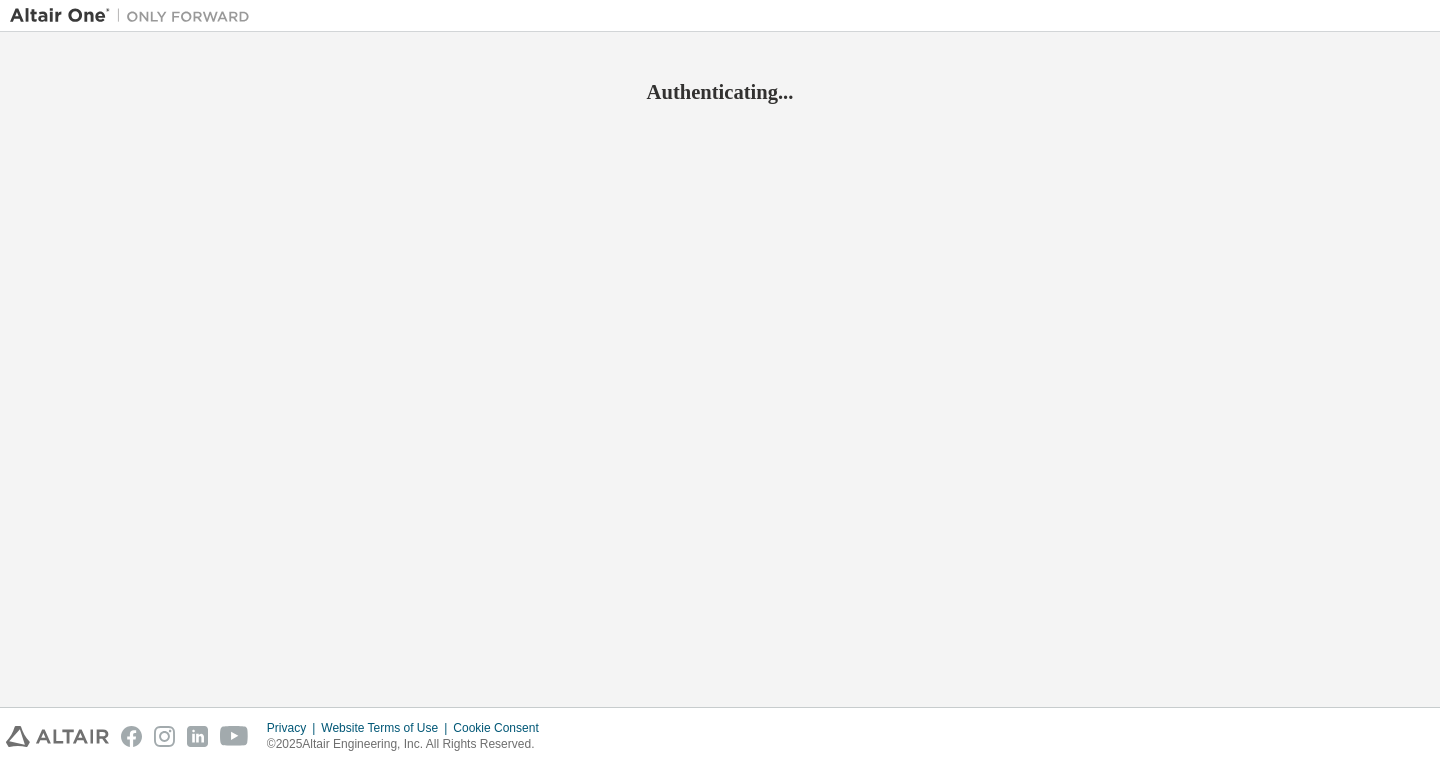 scroll, scrollTop: 0, scrollLeft: 0, axis: both 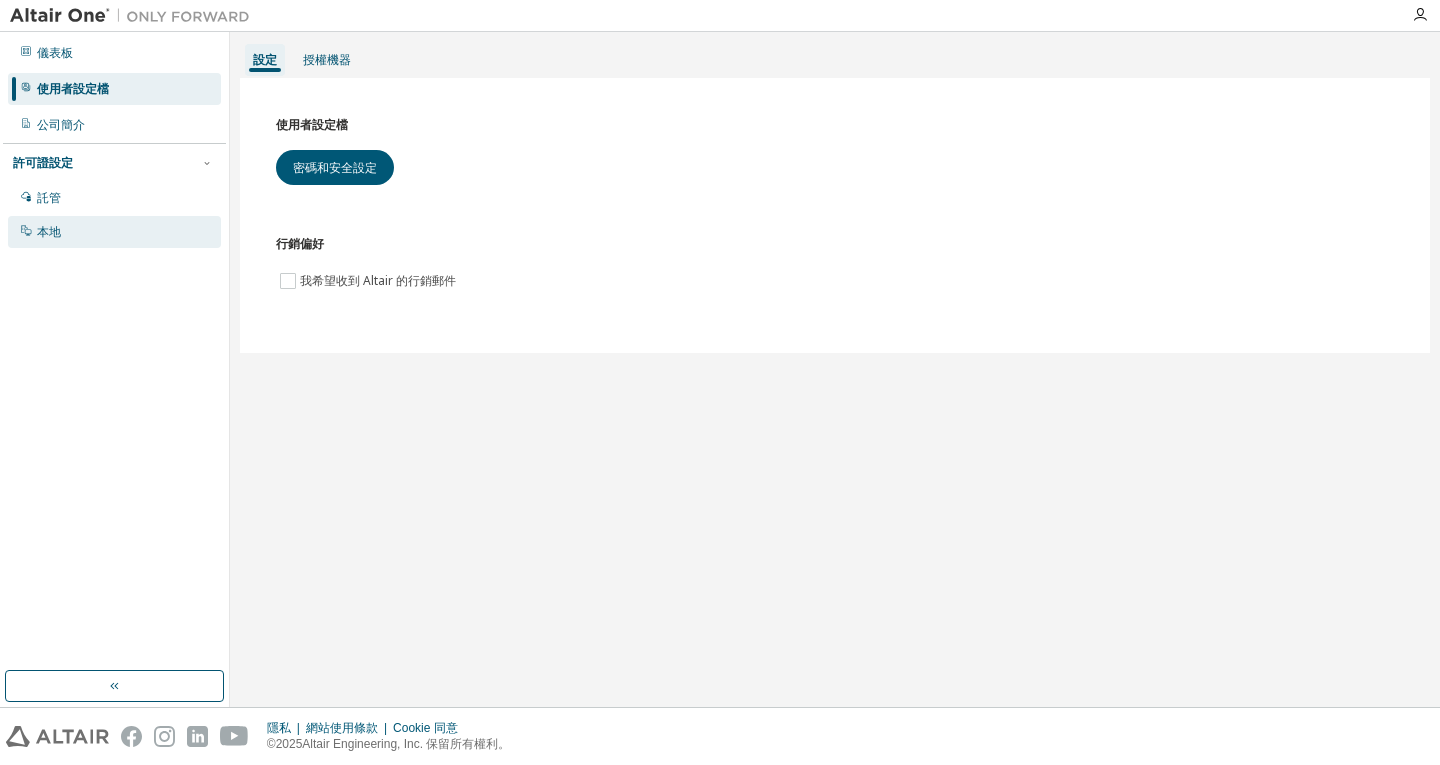 click on "本地" at bounding box center (114, 232) 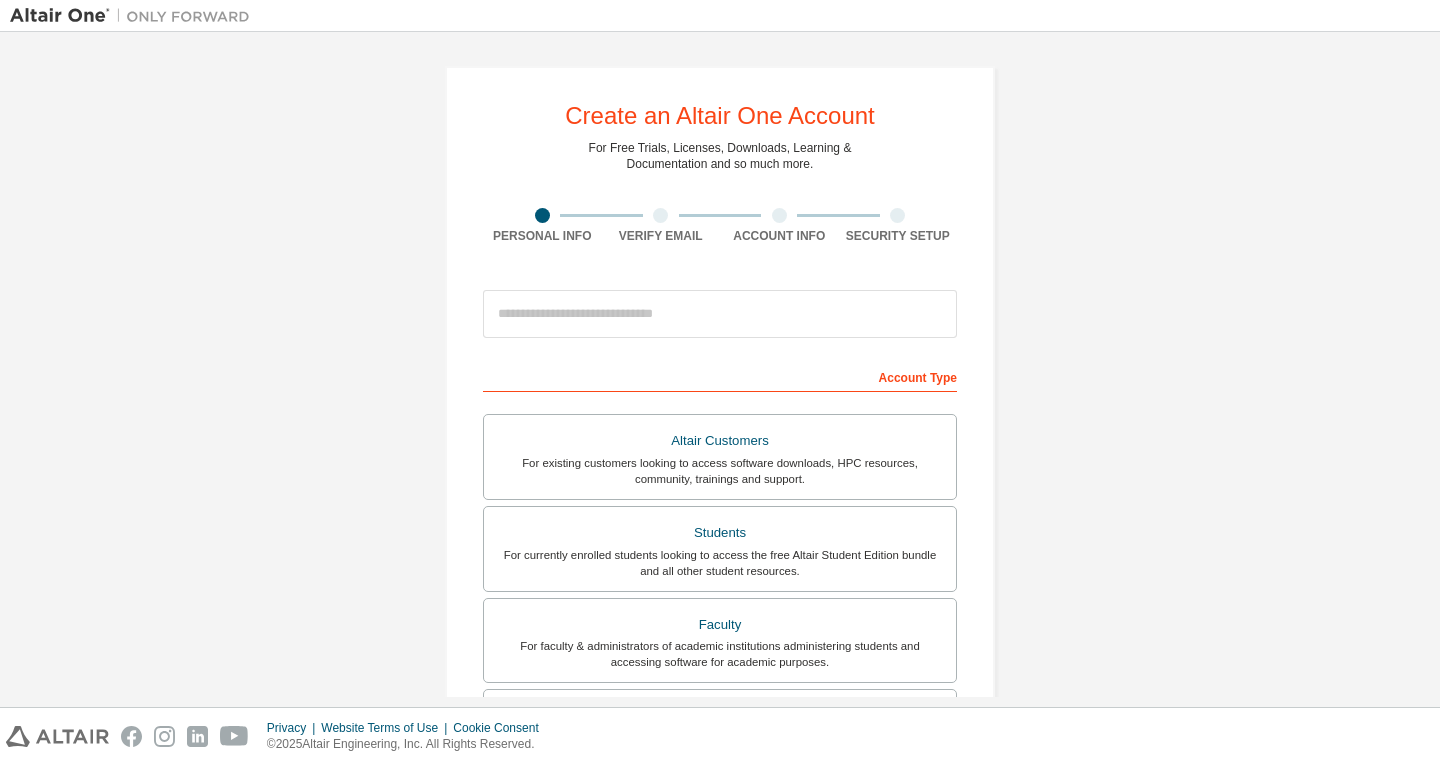 scroll, scrollTop: 0, scrollLeft: 0, axis: both 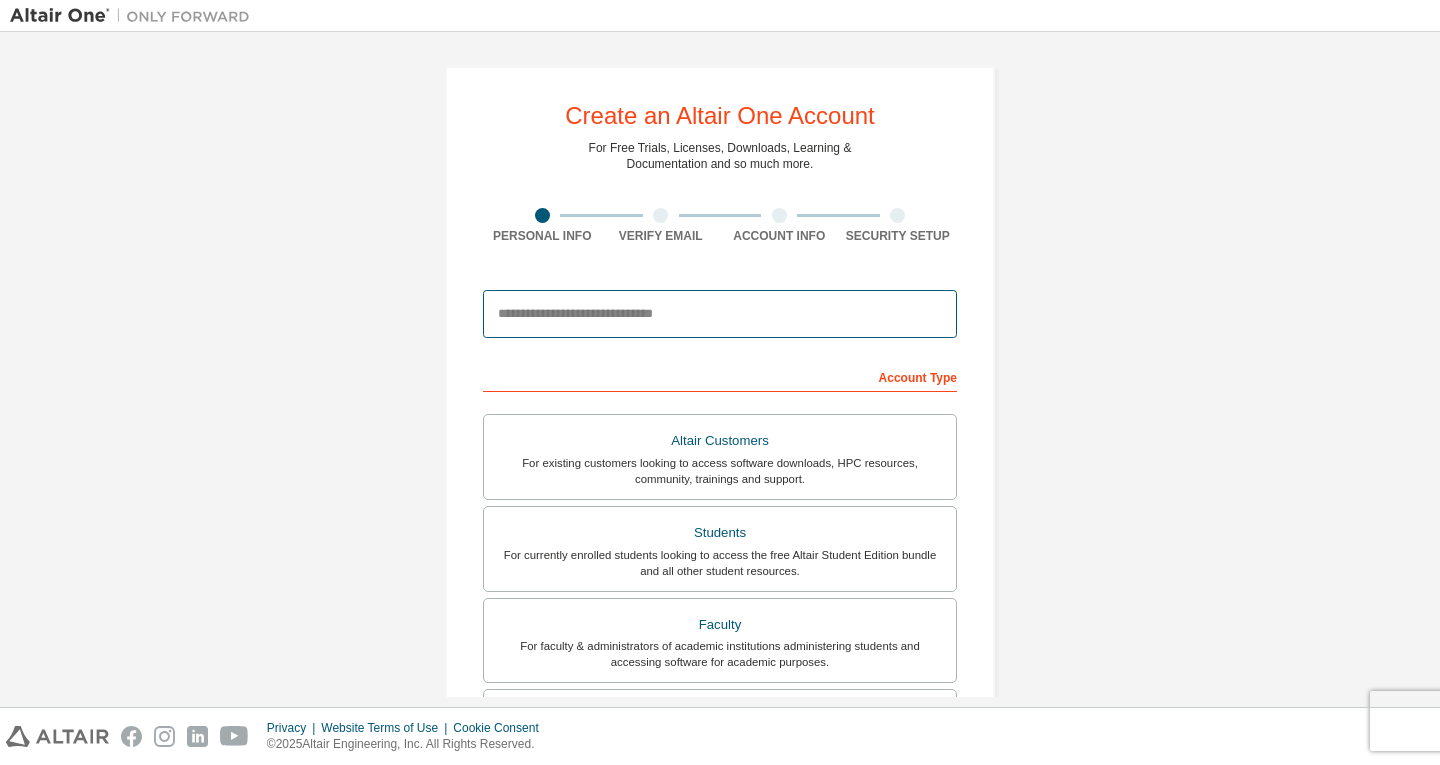 click at bounding box center [720, 314] 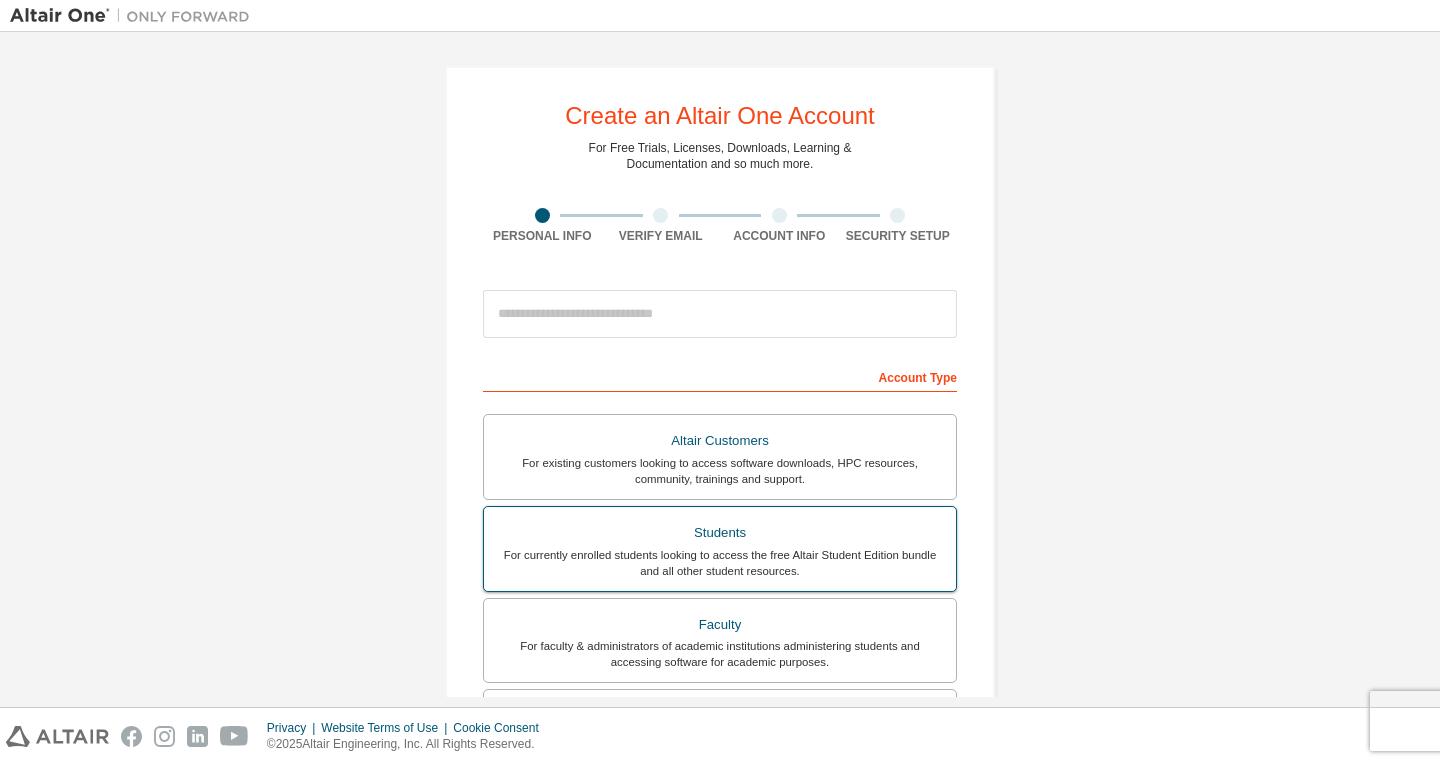 click on "For currently enrolled students looking to access the free Altair Student Edition bundle and all other student resources." at bounding box center [720, 563] 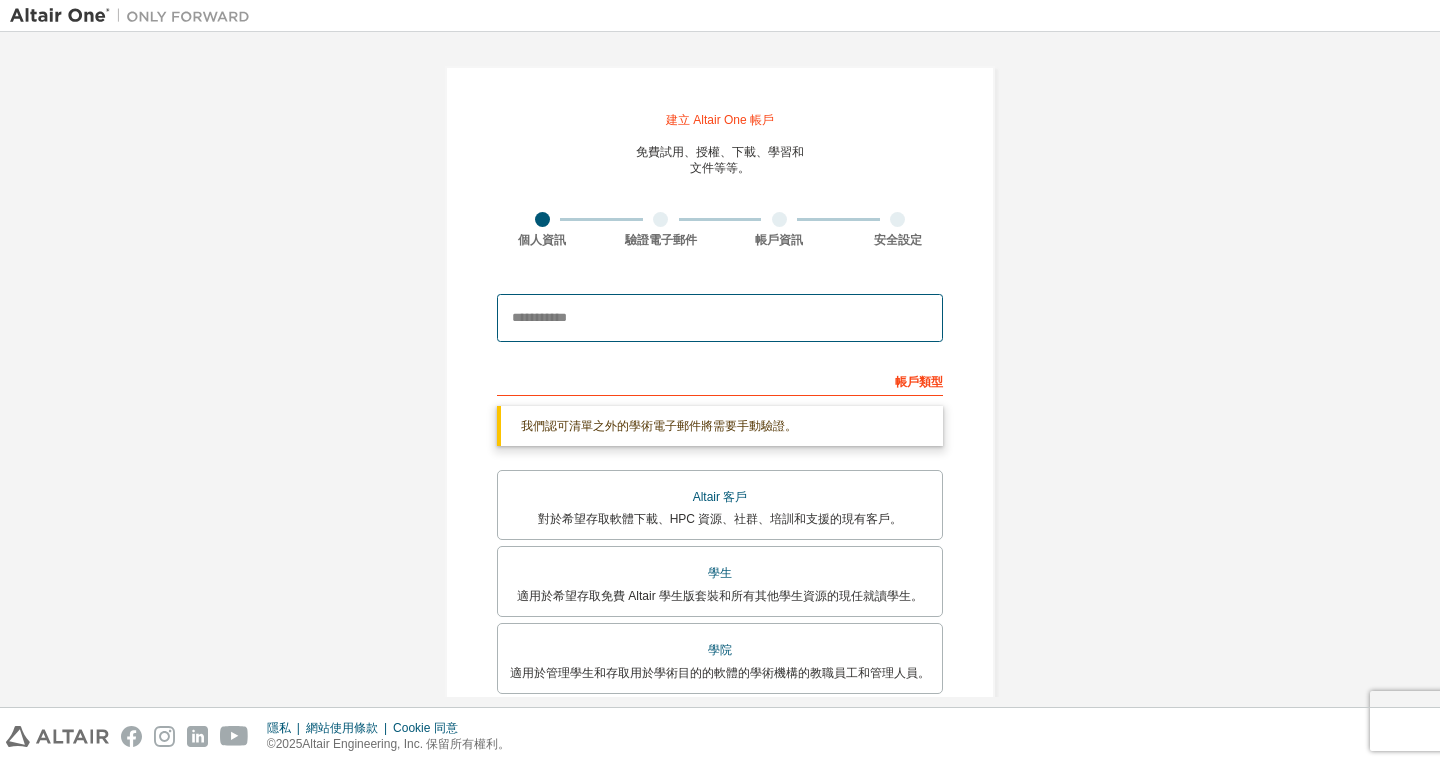 click at bounding box center (720, 318) 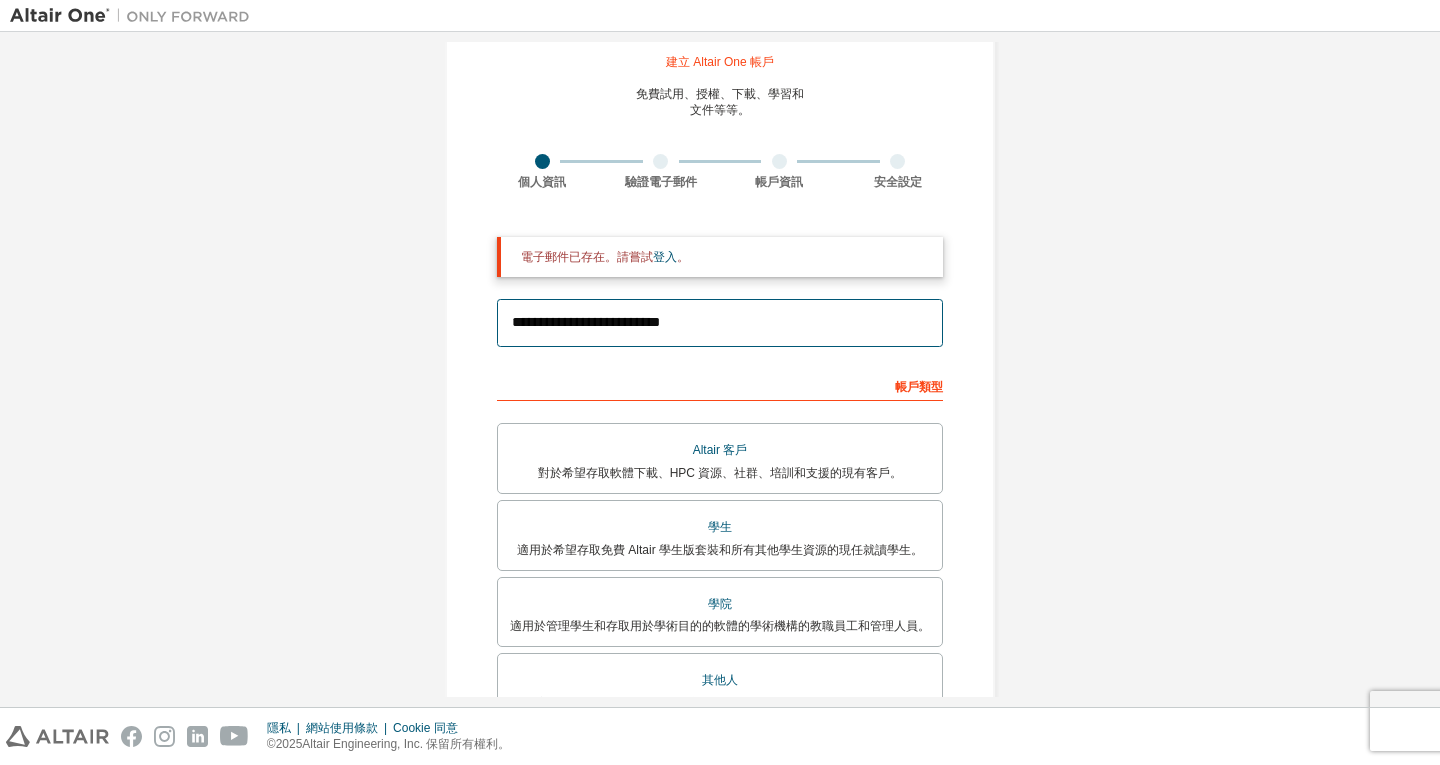 scroll, scrollTop: 0, scrollLeft: 0, axis: both 